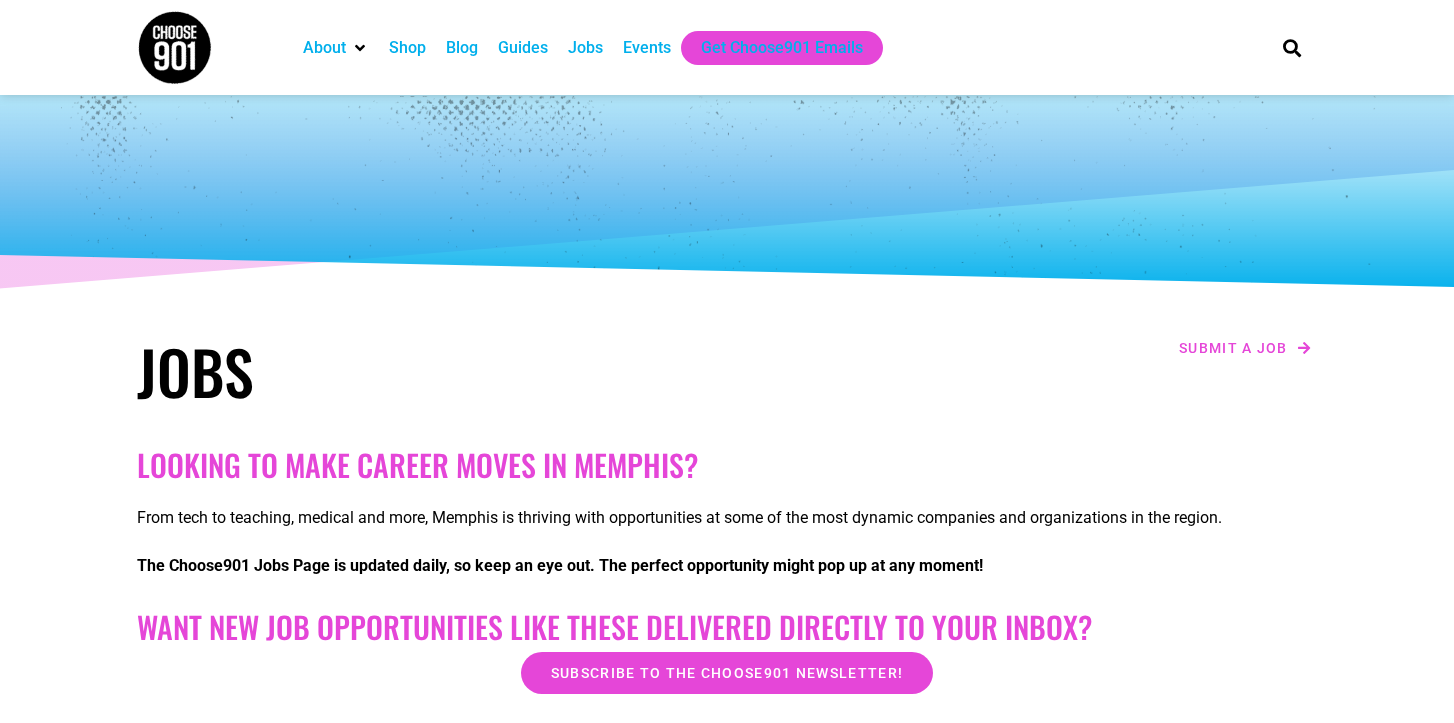 scroll, scrollTop: 300, scrollLeft: 0, axis: vertical 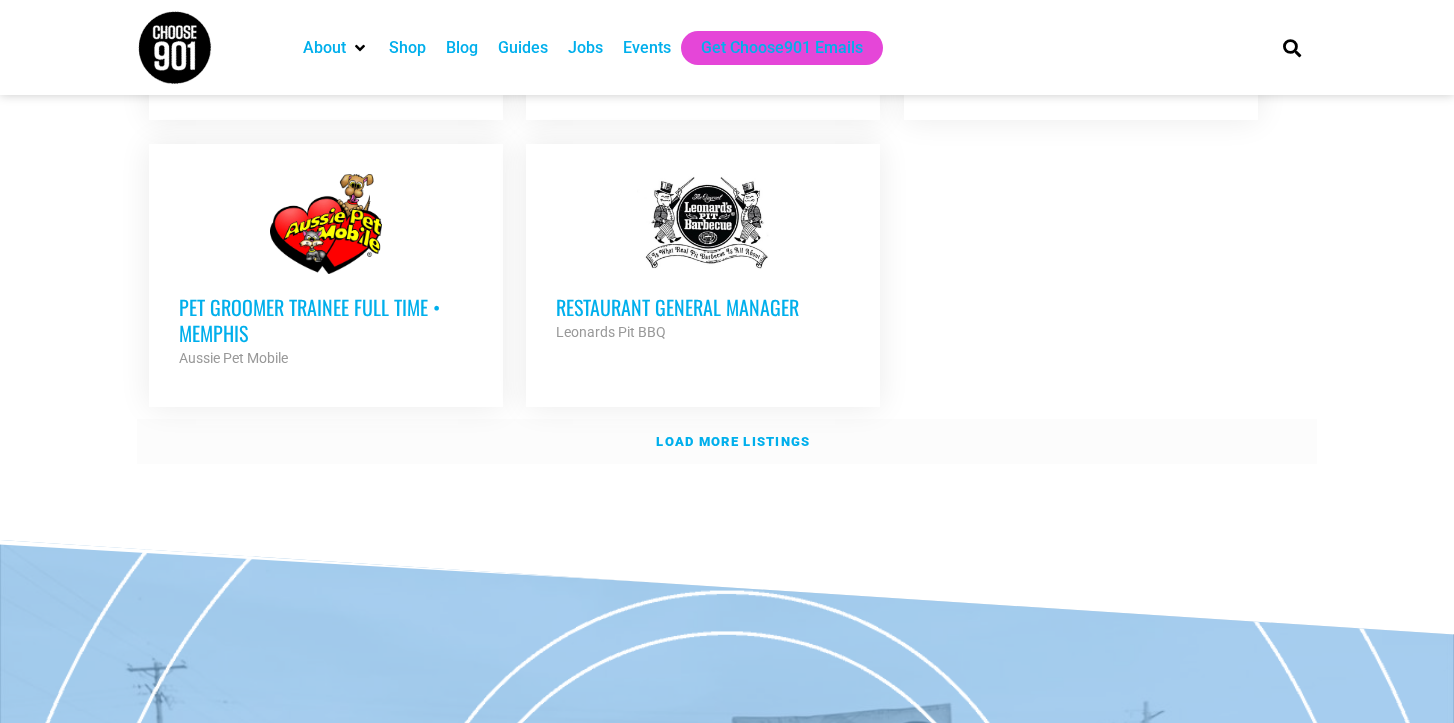 click on "Load more listings" at bounding box center (733, 441) 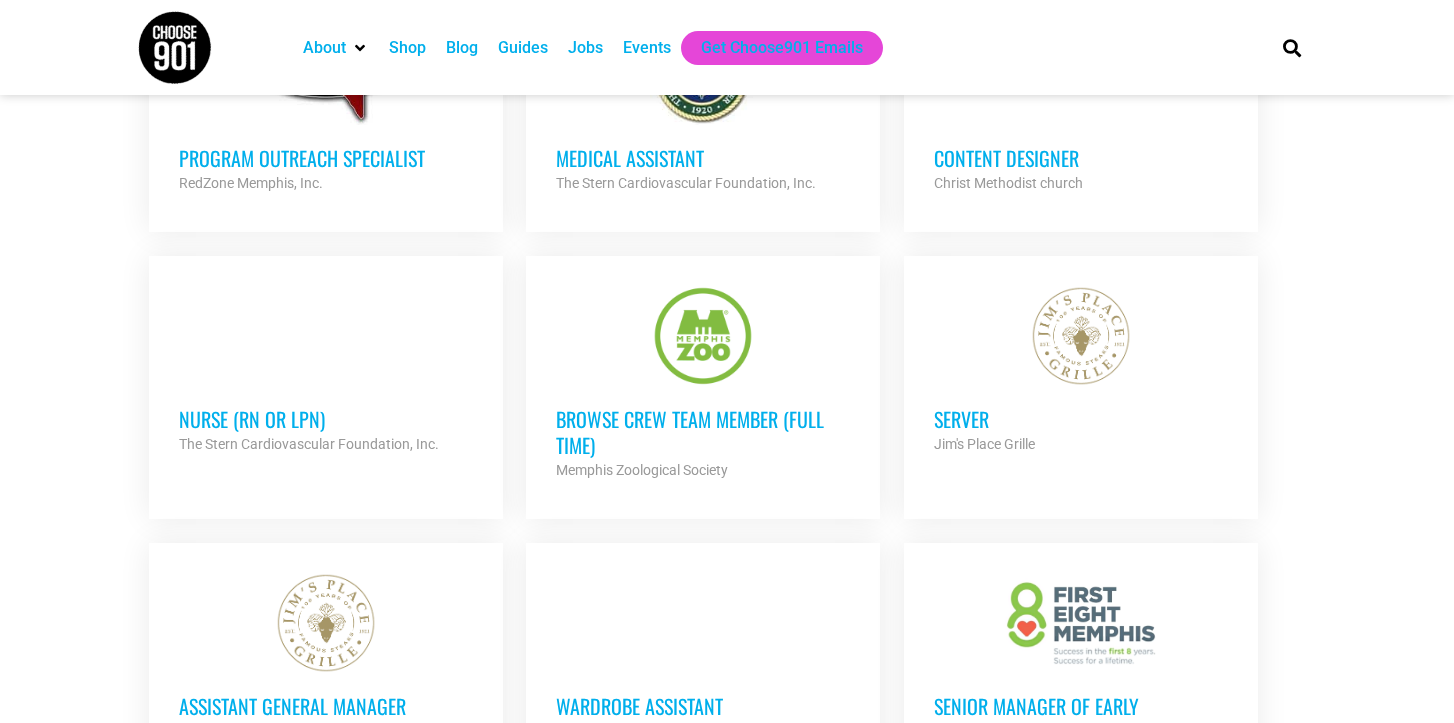 scroll, scrollTop: 3424, scrollLeft: 0, axis: vertical 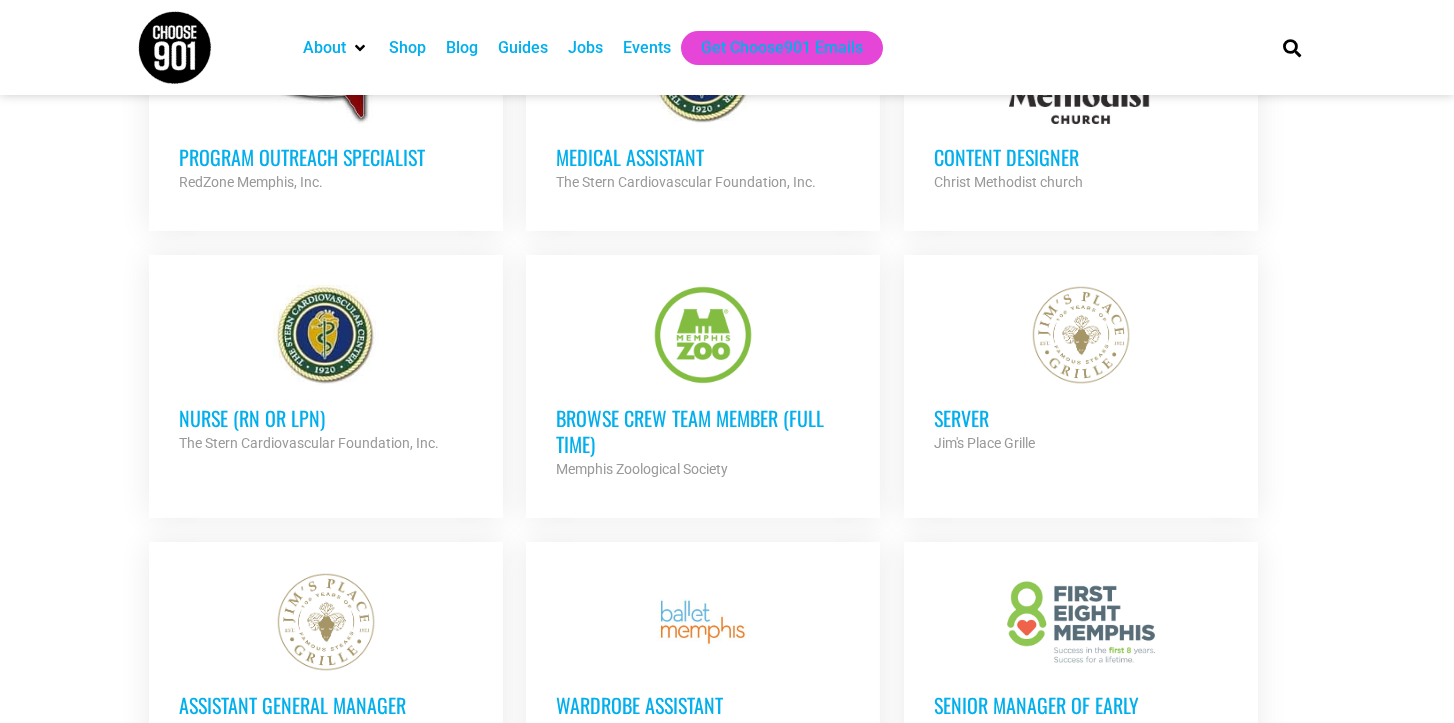click on "Browse Crew Team Member (Full Time)" at bounding box center (703, 431) 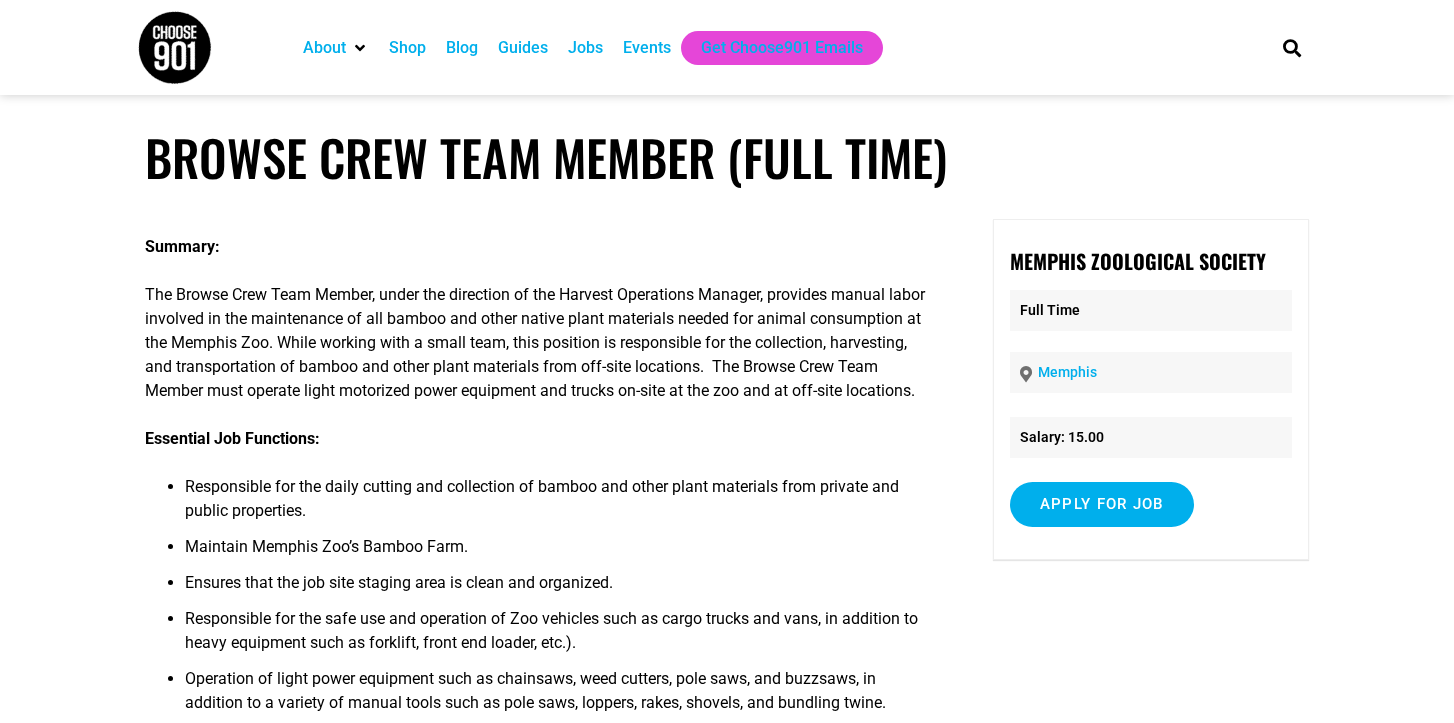 scroll, scrollTop: 0, scrollLeft: 0, axis: both 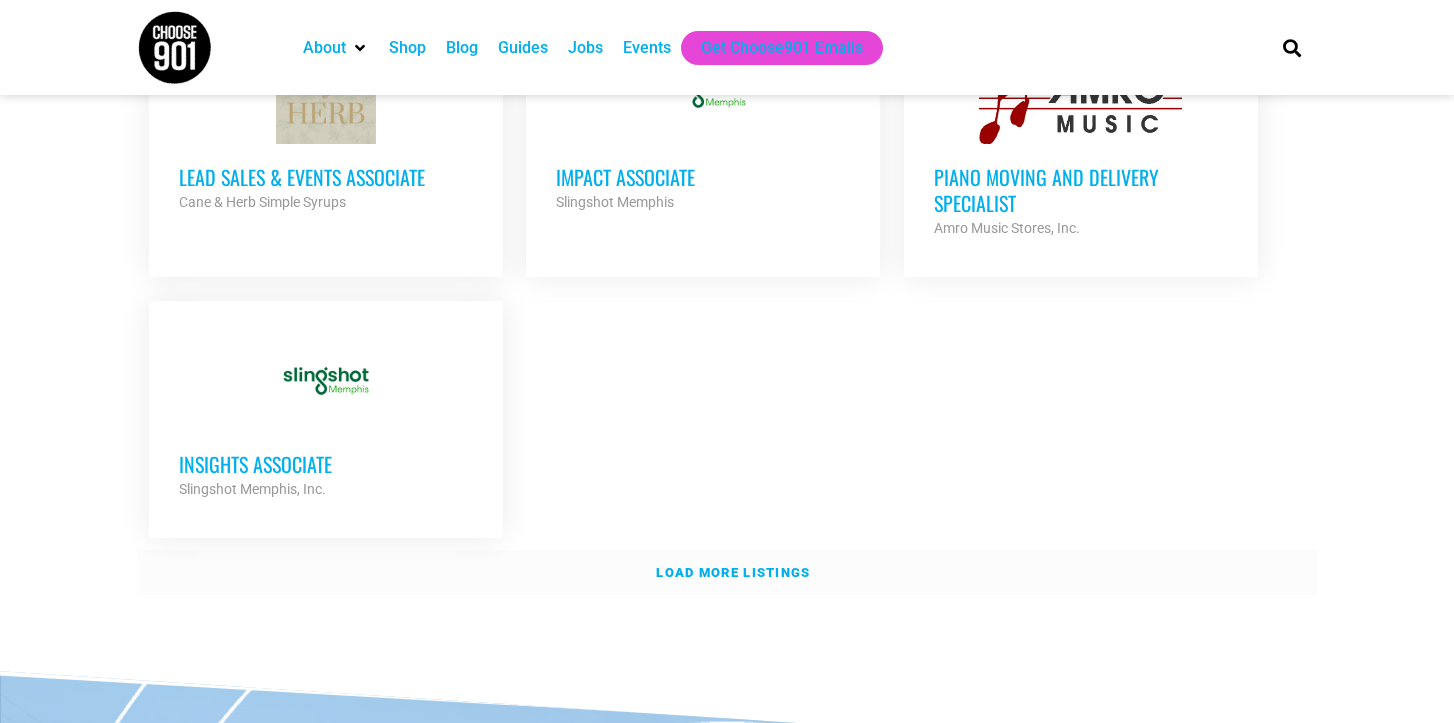 click on "Load more listings" at bounding box center [733, 572] 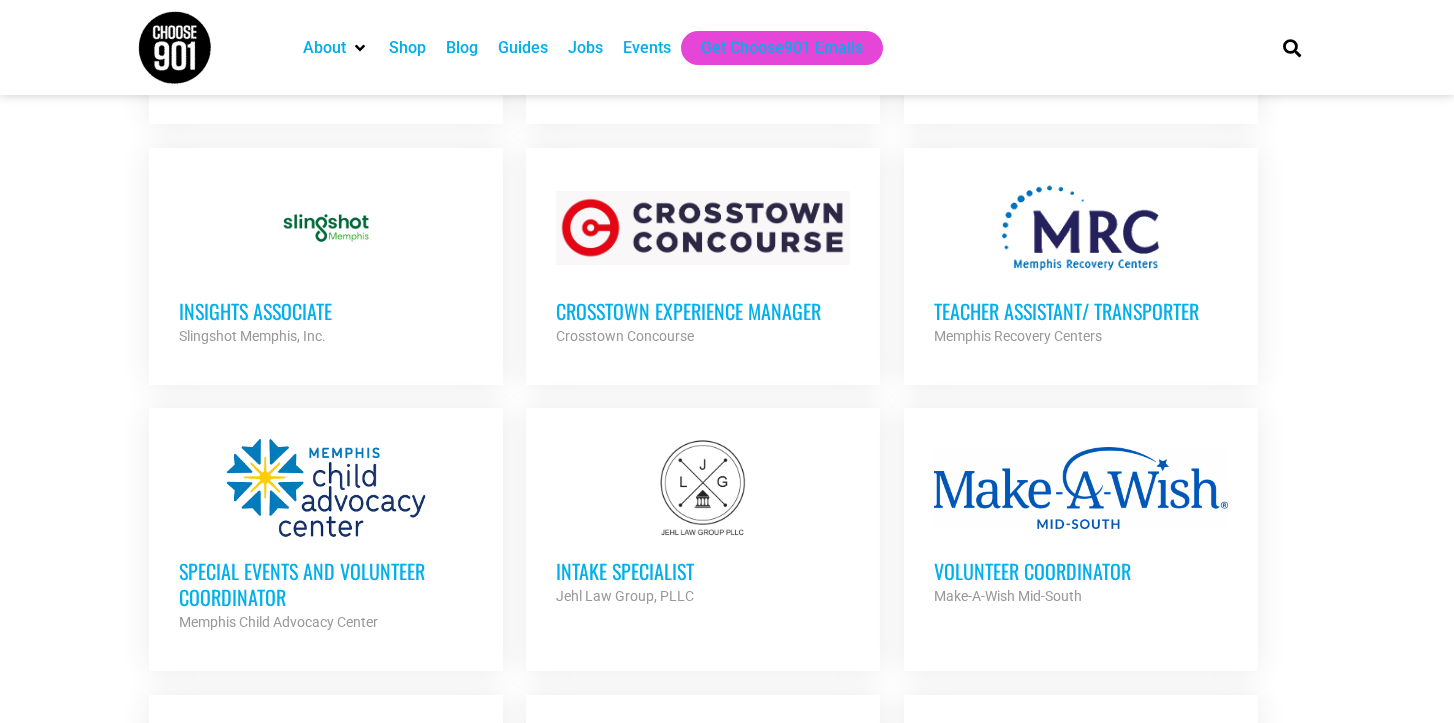 scroll, scrollTop: 4394, scrollLeft: 0, axis: vertical 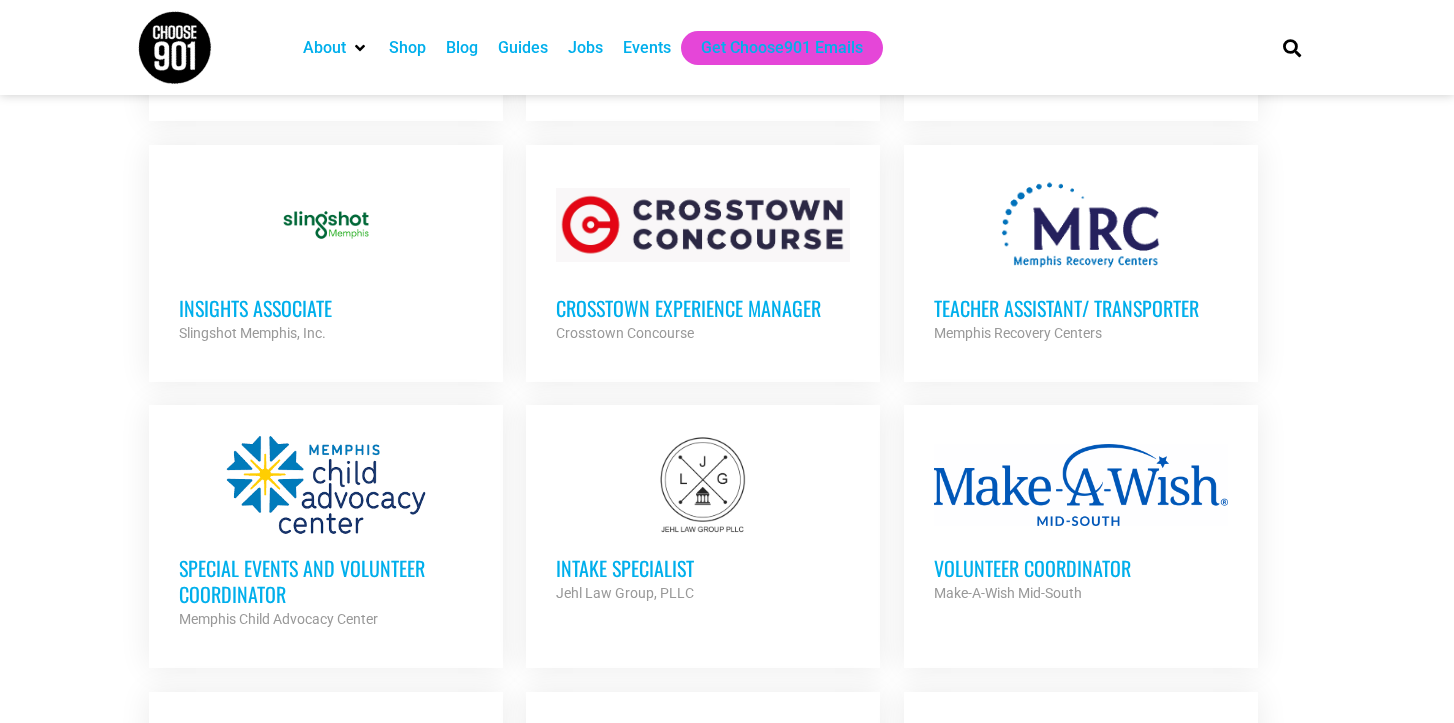click on "Teacher Assistant/ Transporter" at bounding box center (1081, 308) 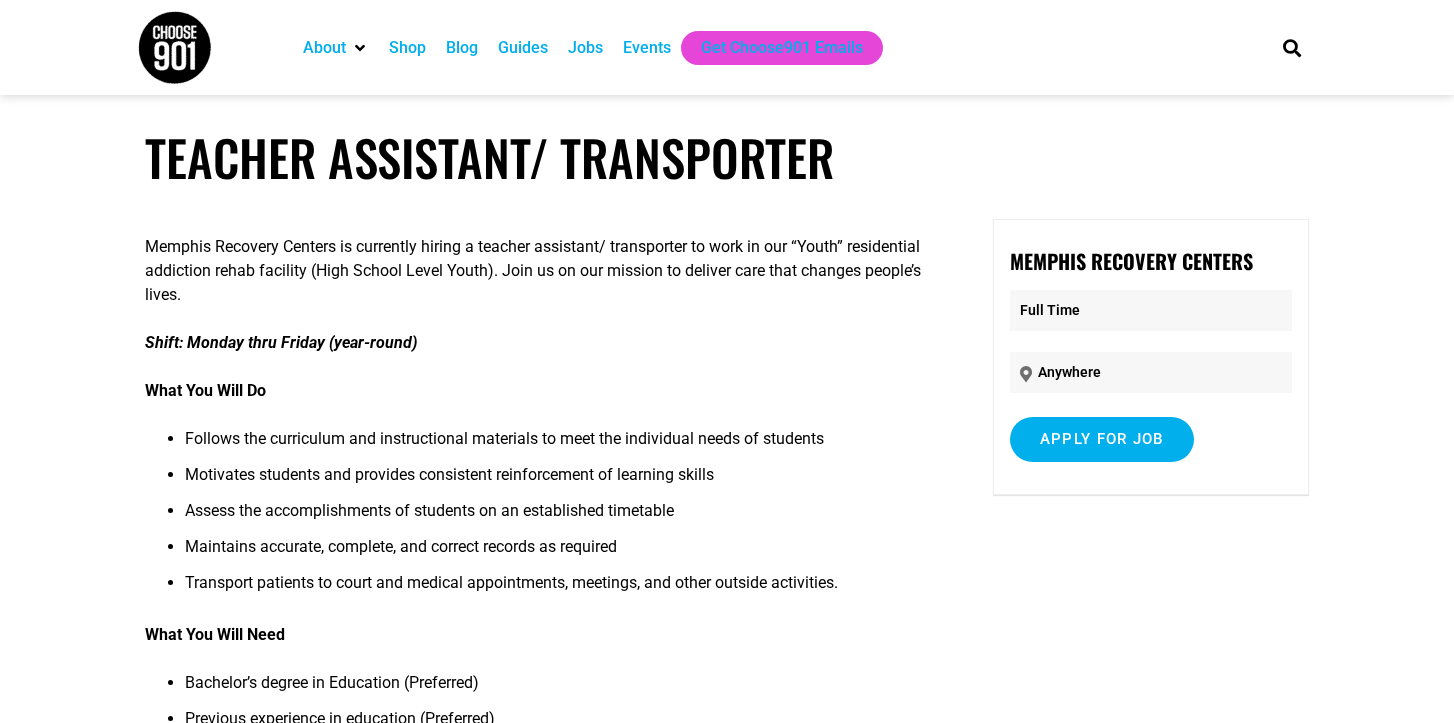 scroll, scrollTop: 0, scrollLeft: 0, axis: both 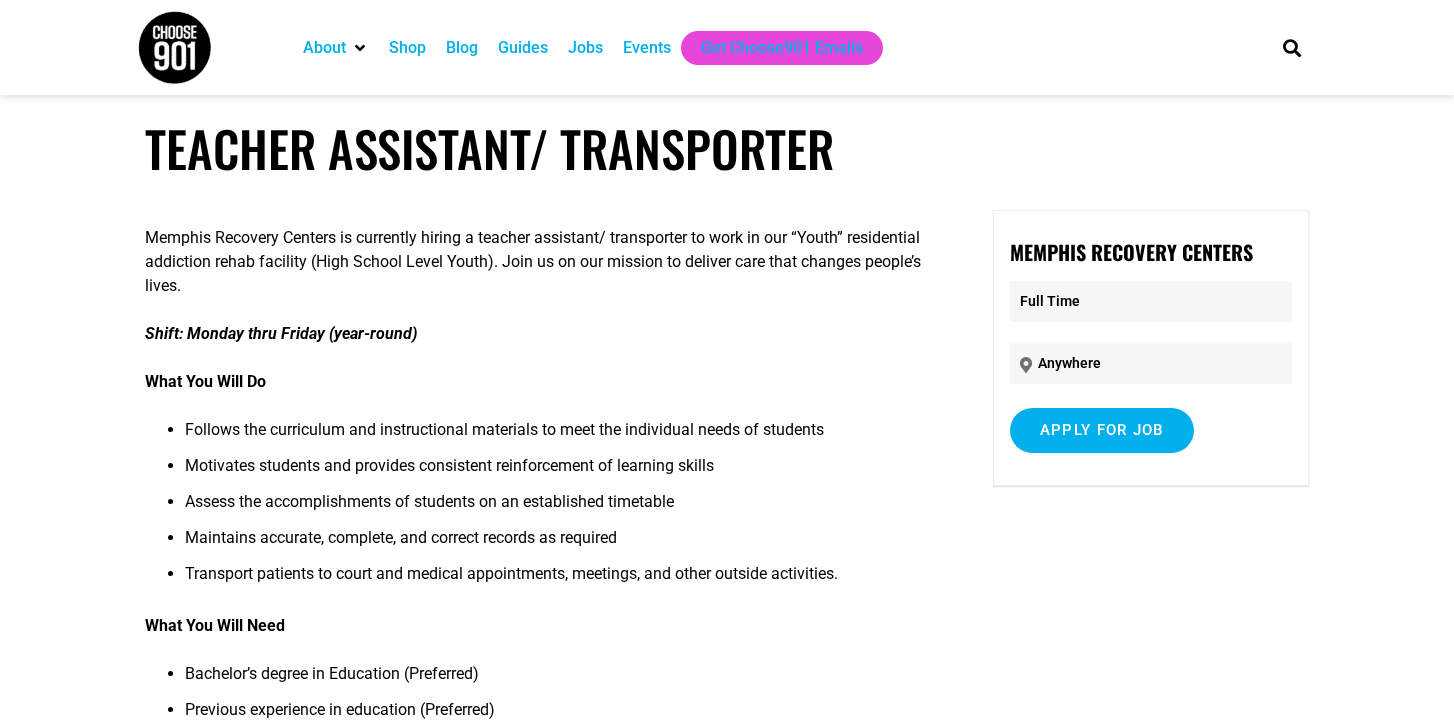 click on "Transport patients to court and medical appointments, meetings, and other outside activities." at bounding box center (559, 580) 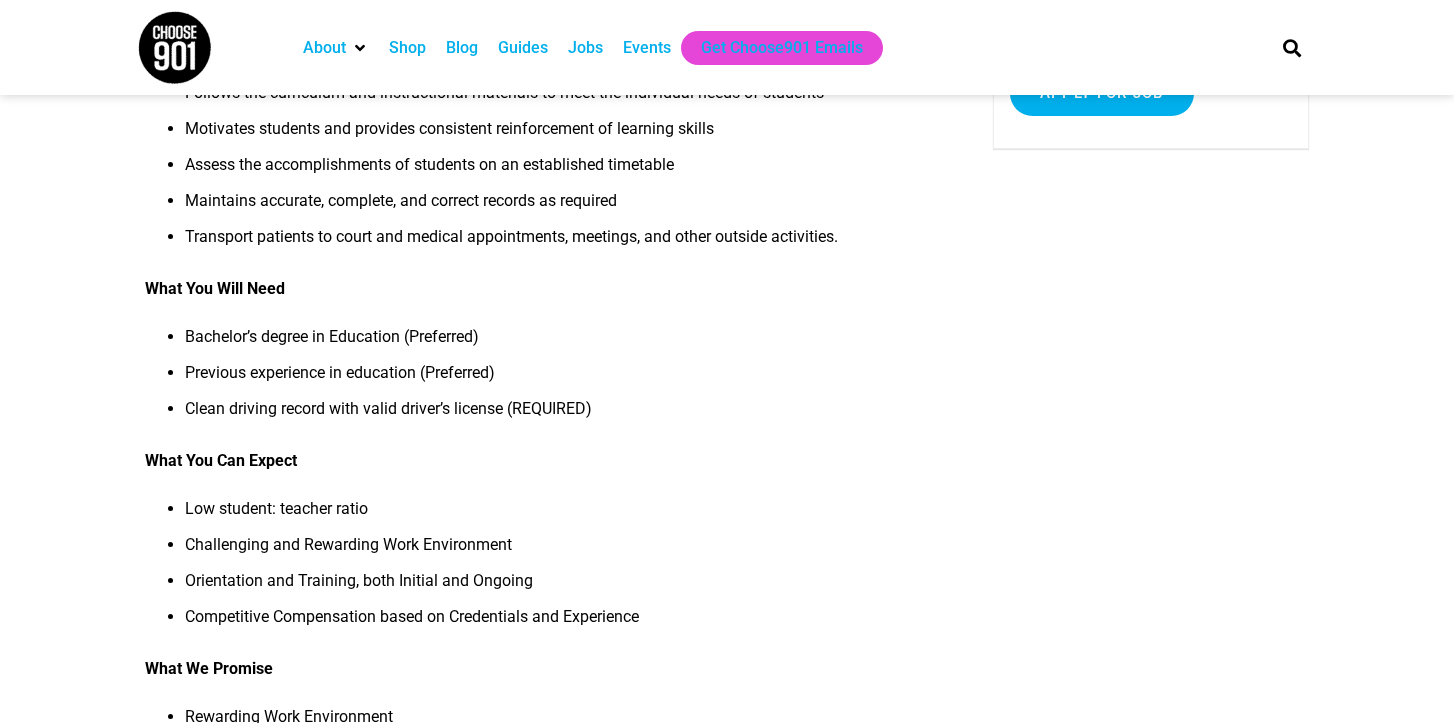 scroll, scrollTop: 348, scrollLeft: 0, axis: vertical 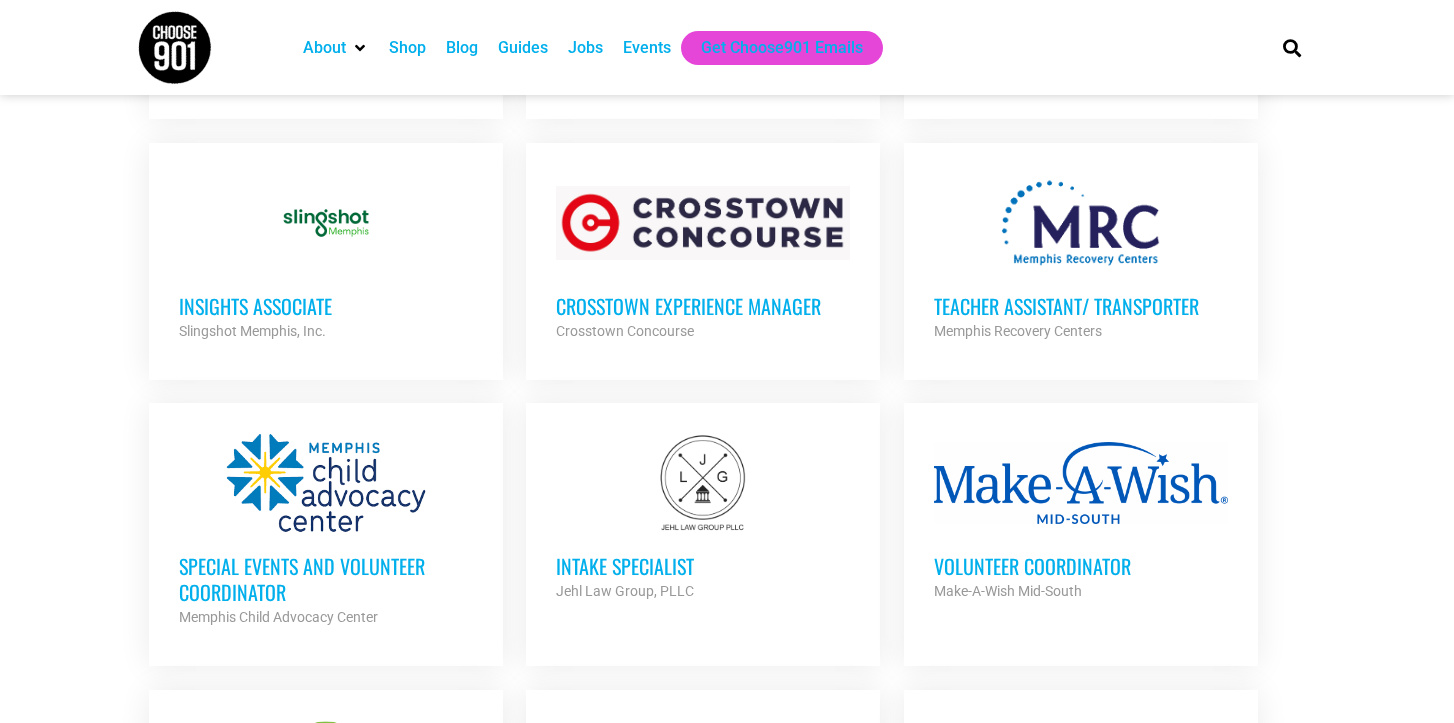 click on "Intake Specialist" at bounding box center [703, 566] 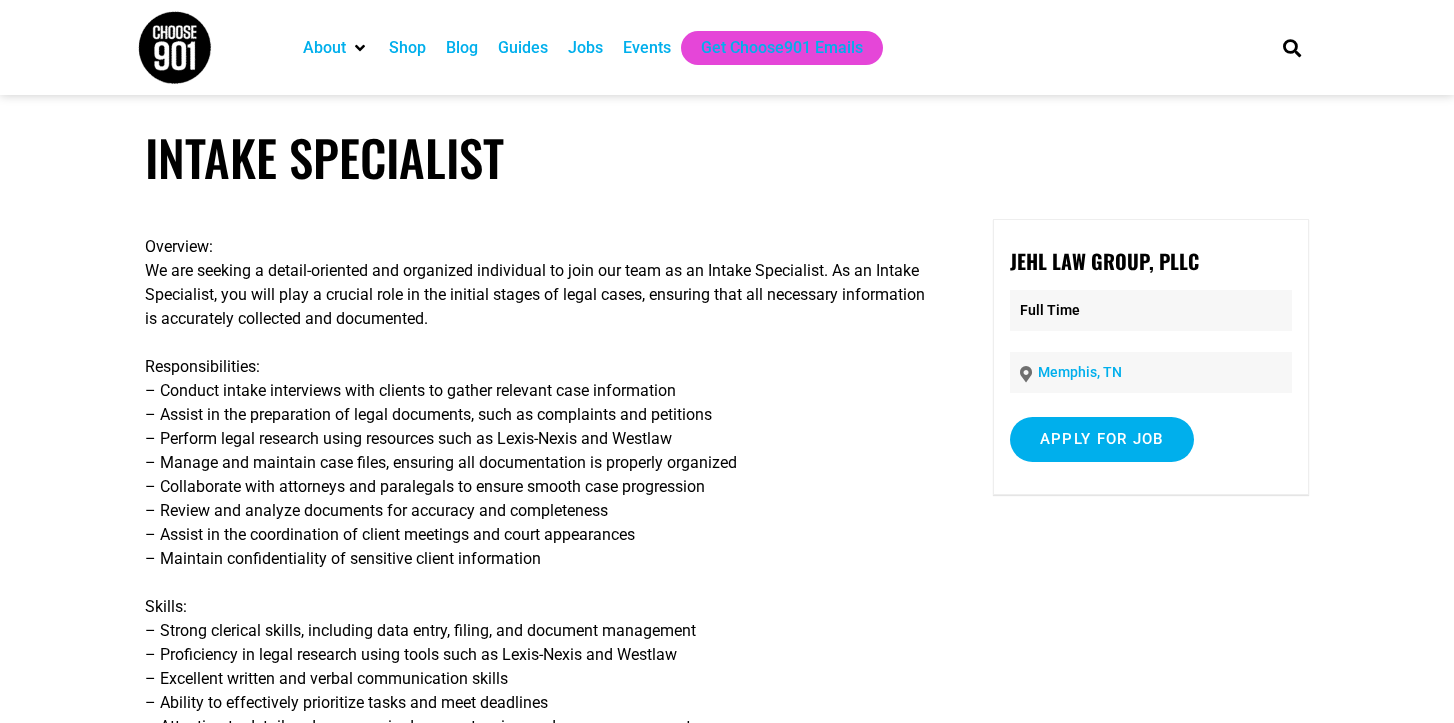 scroll, scrollTop: 0, scrollLeft: 0, axis: both 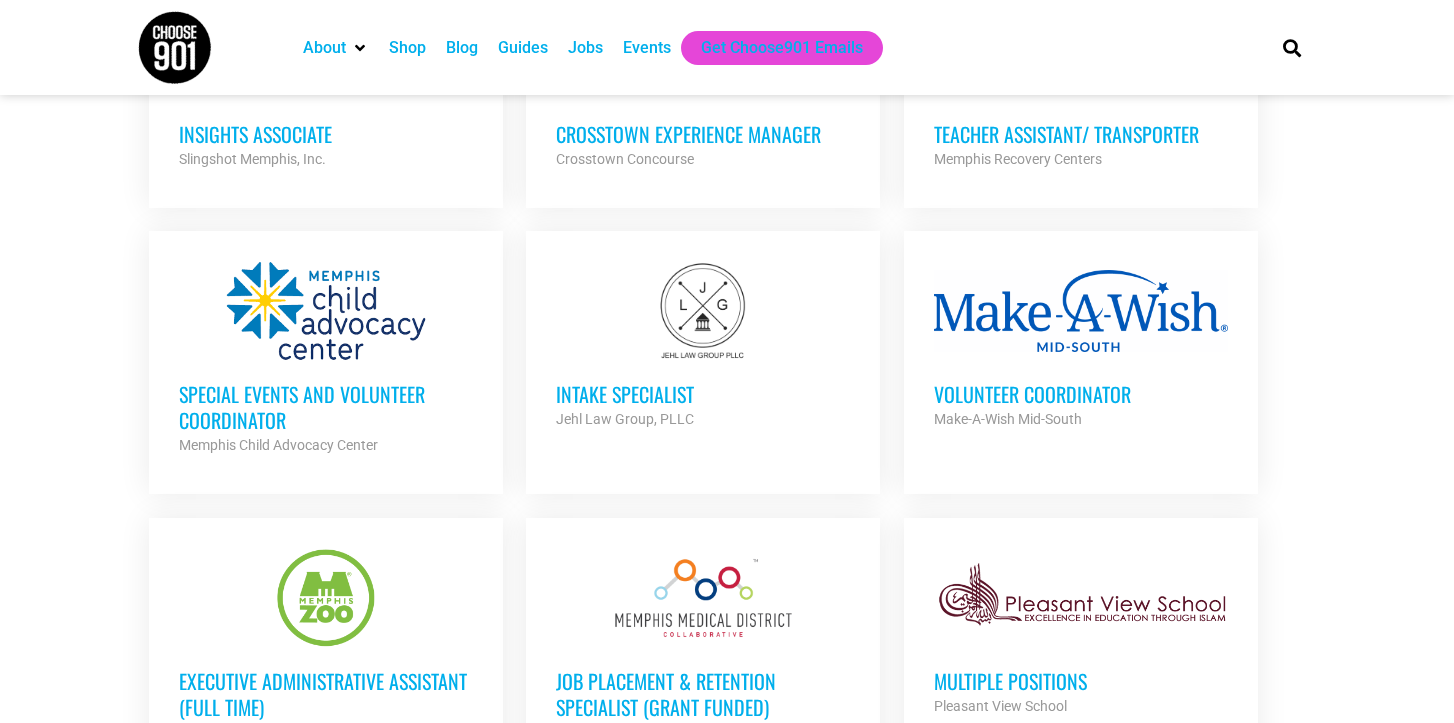 click on "Volunteer Coordinator" at bounding box center [1081, 394] 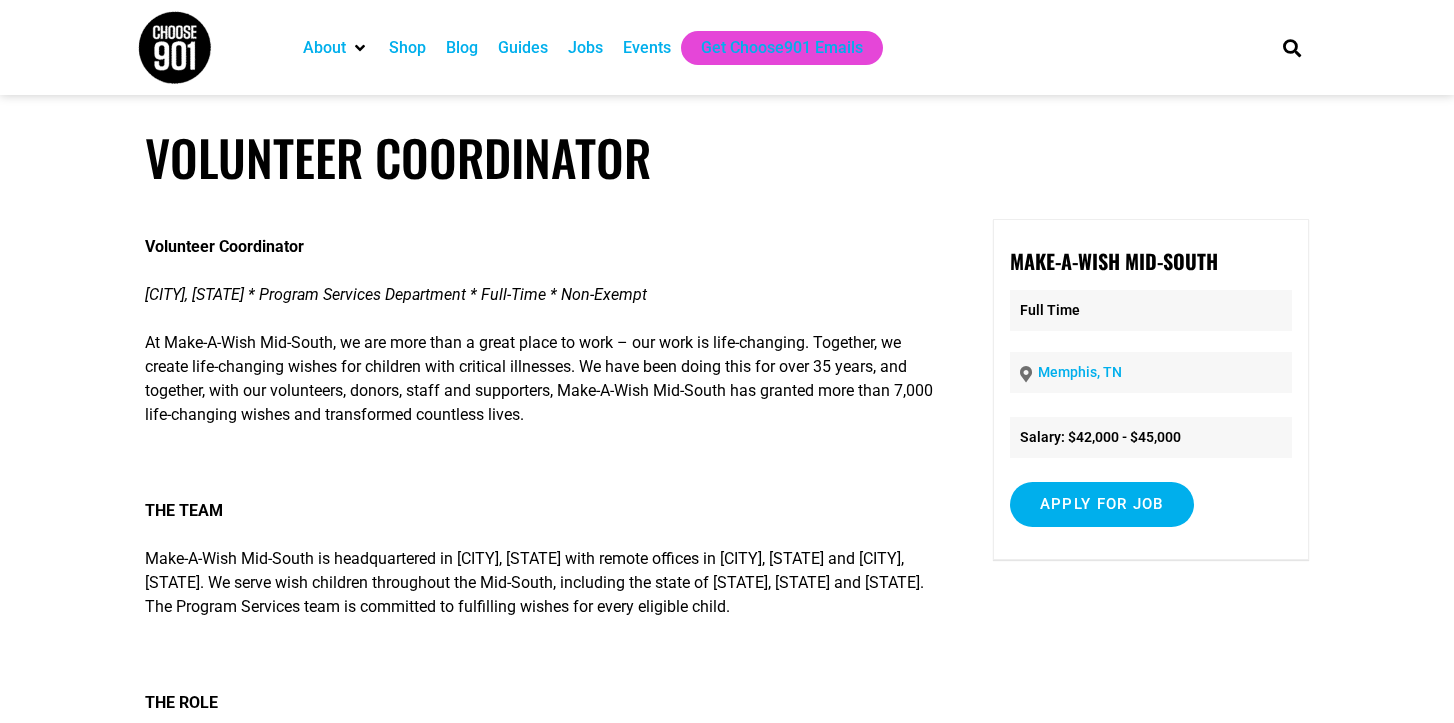 scroll, scrollTop: 0, scrollLeft: 0, axis: both 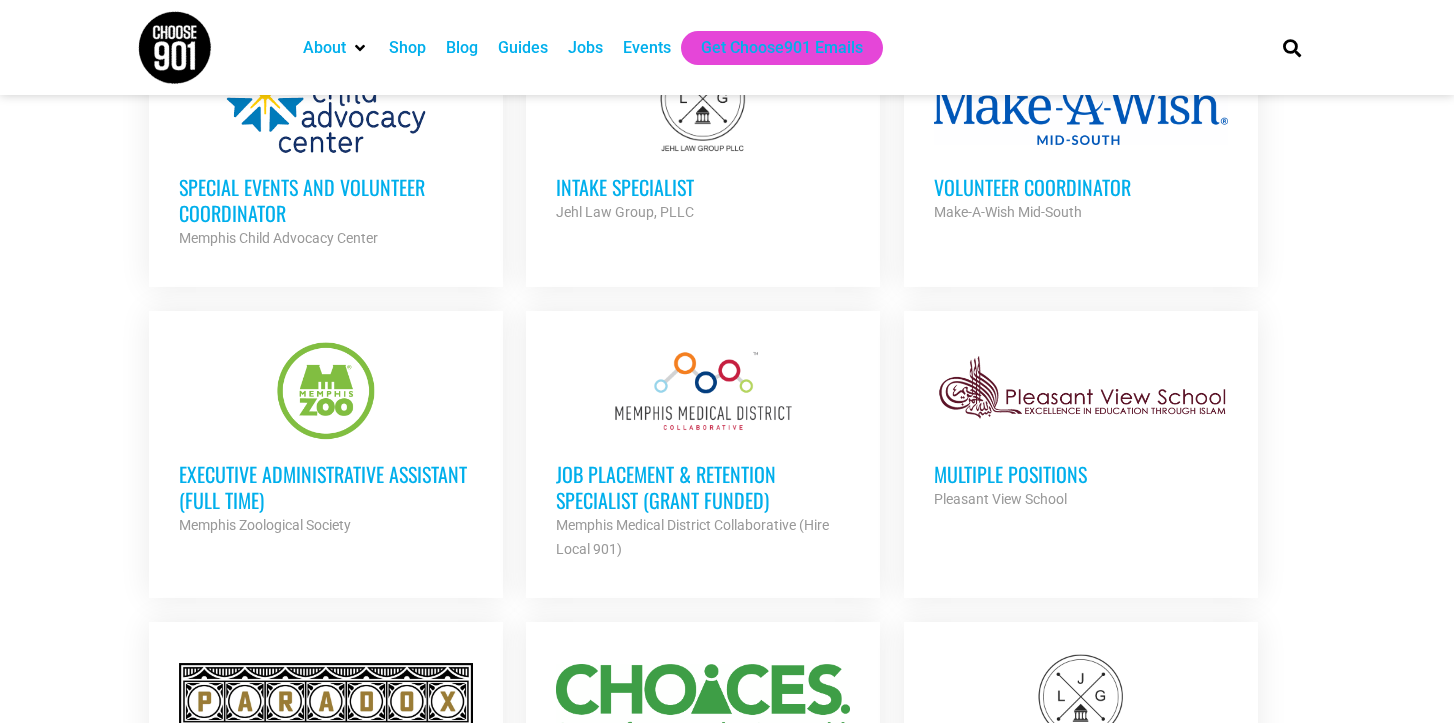 click on "Executive Administrative Assistant (Full Time)" at bounding box center [326, 487] 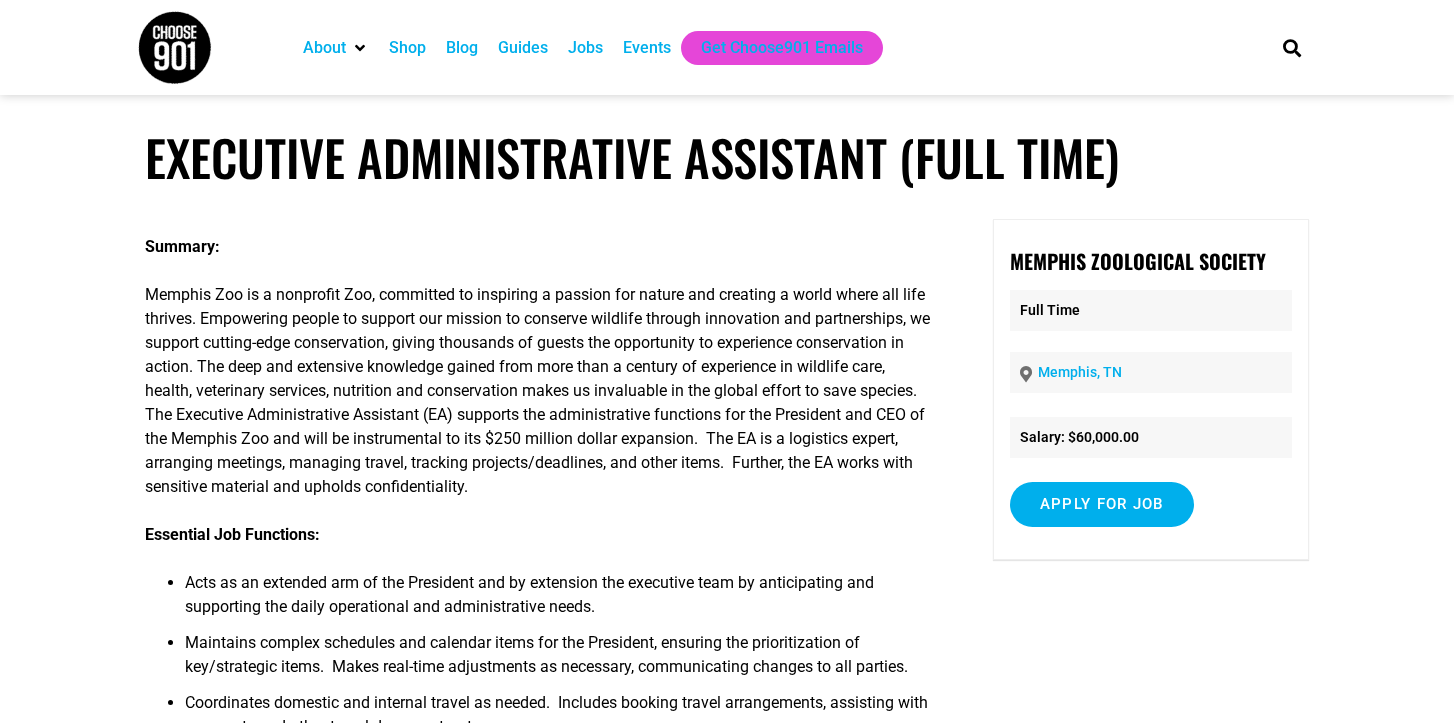 scroll, scrollTop: 0, scrollLeft: 0, axis: both 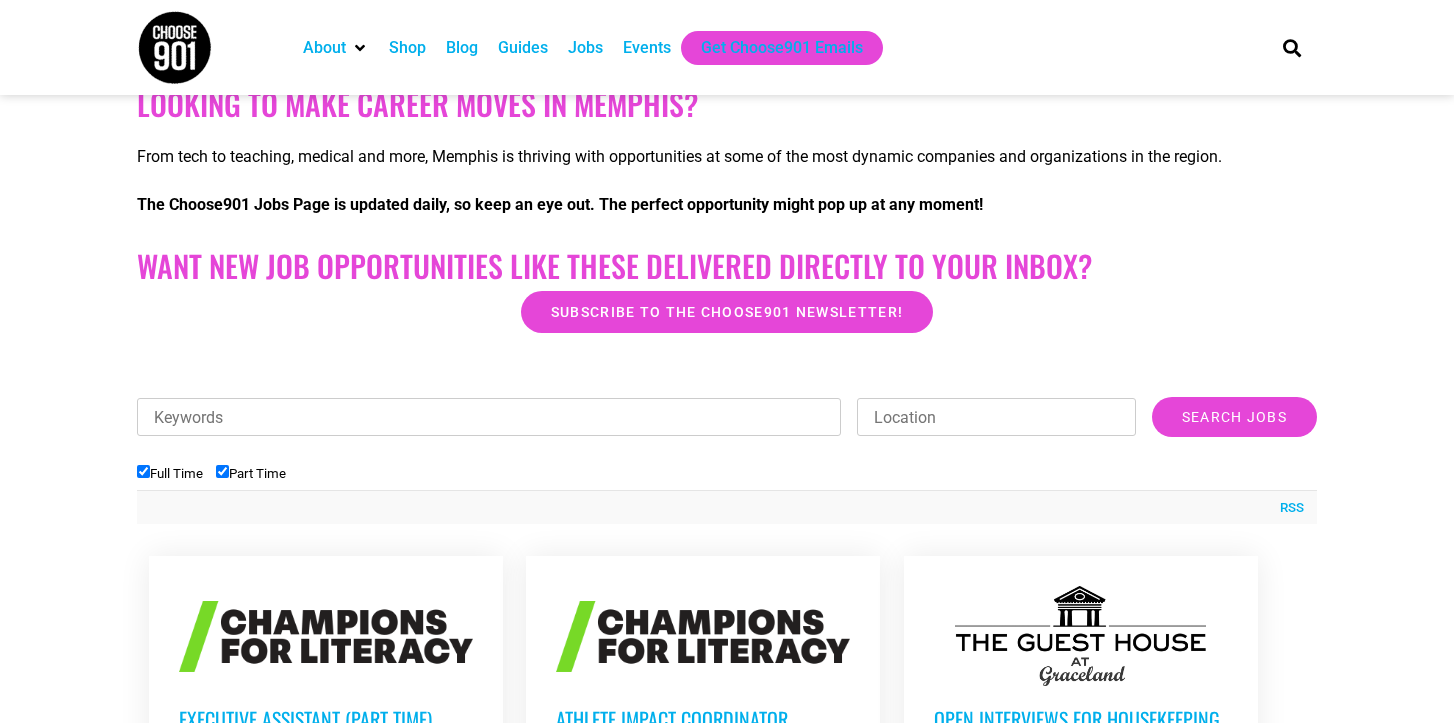 click on "Full Time" at bounding box center (143, 471) 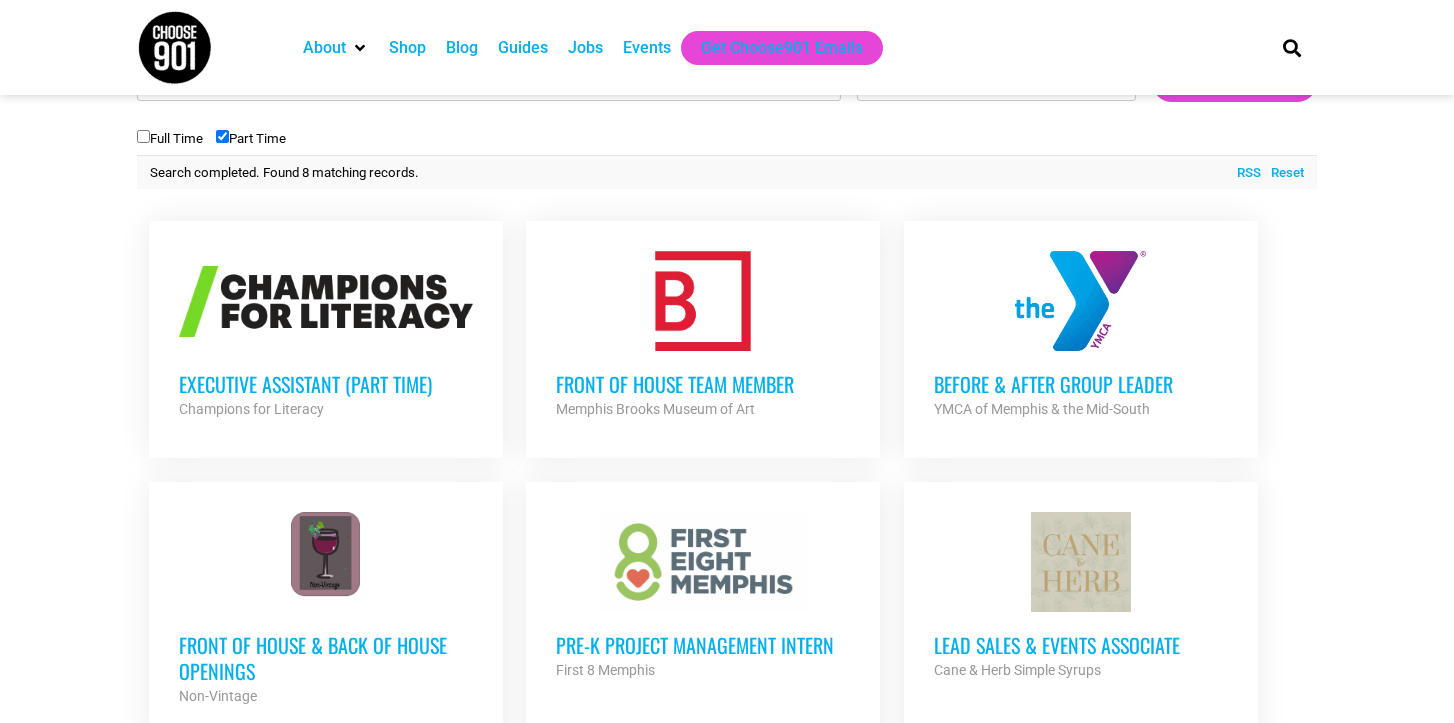 scroll, scrollTop: 706, scrollLeft: 0, axis: vertical 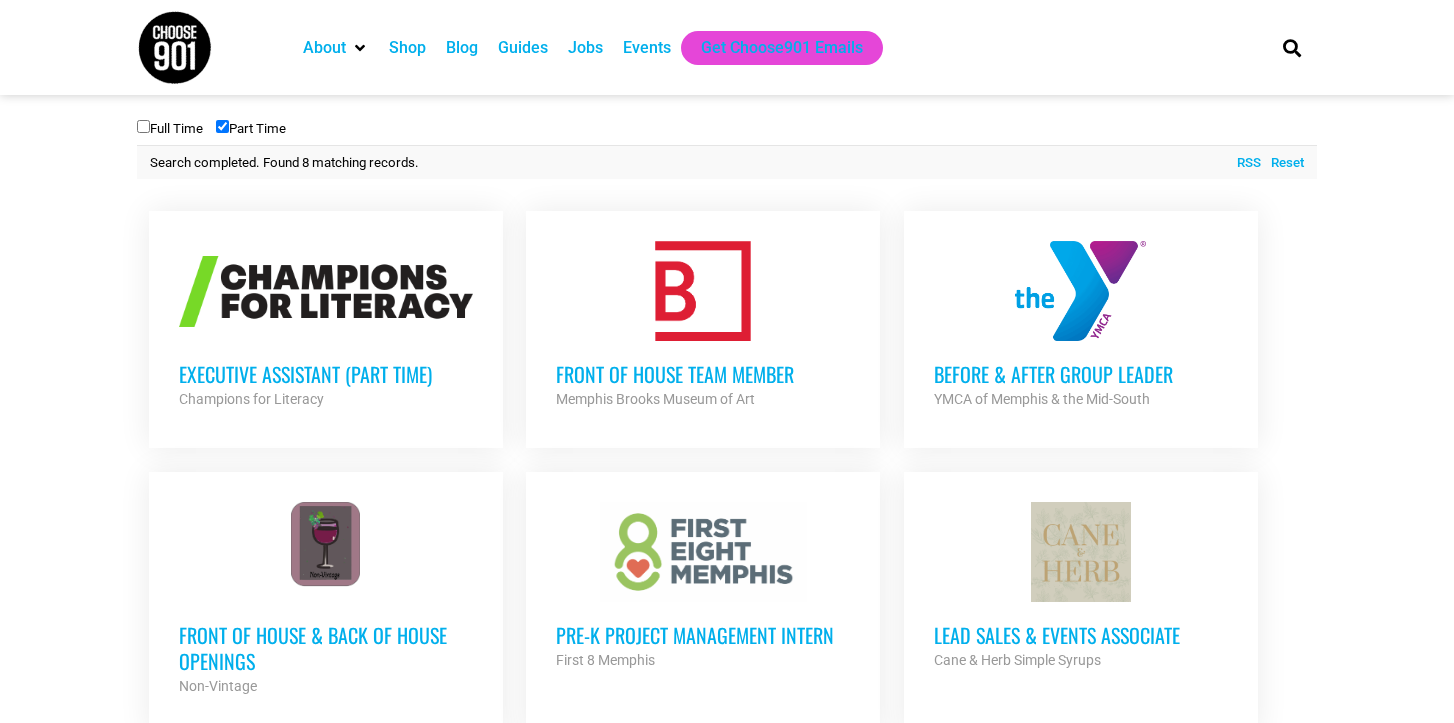 click on "Front of House Team Member" at bounding box center [703, 374] 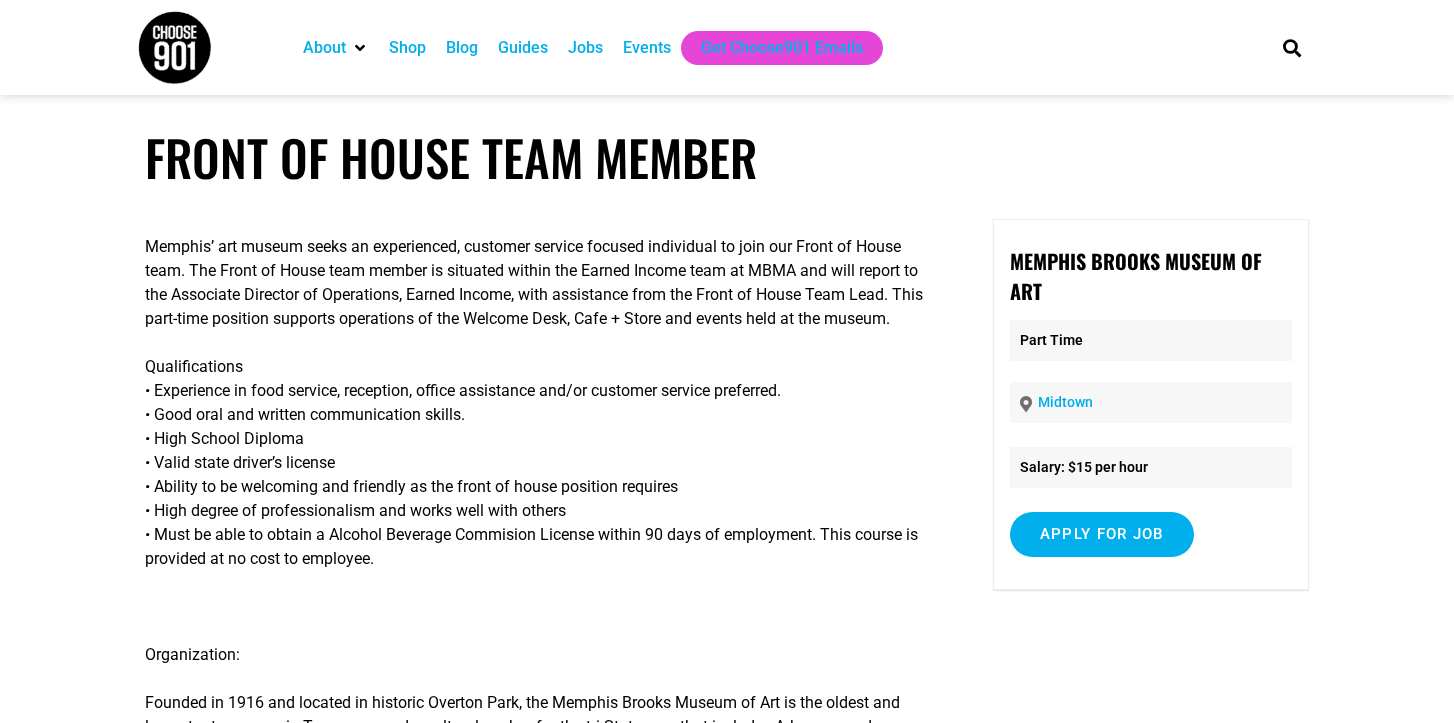 scroll, scrollTop: 0, scrollLeft: 0, axis: both 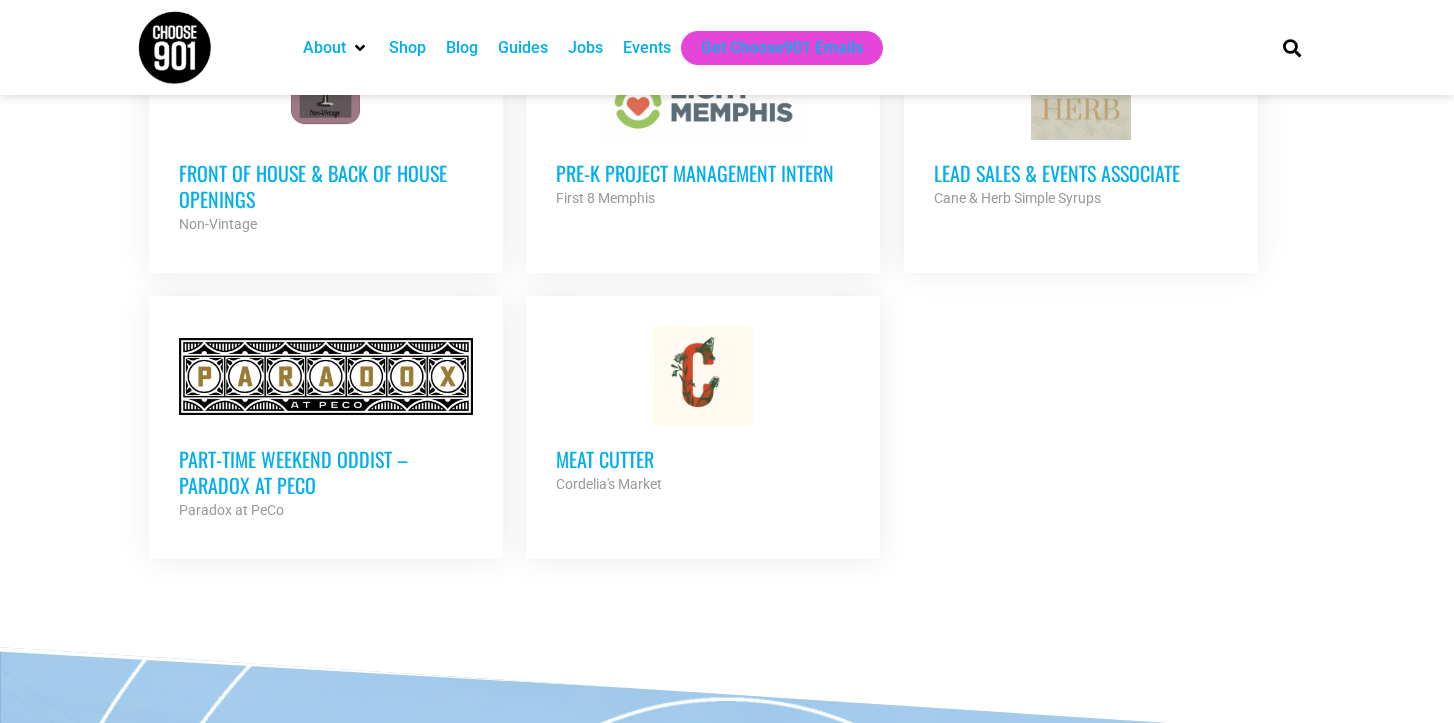 click on "Part-Time Weekend Oddist – Paradox at PeCo" at bounding box center (326, 472) 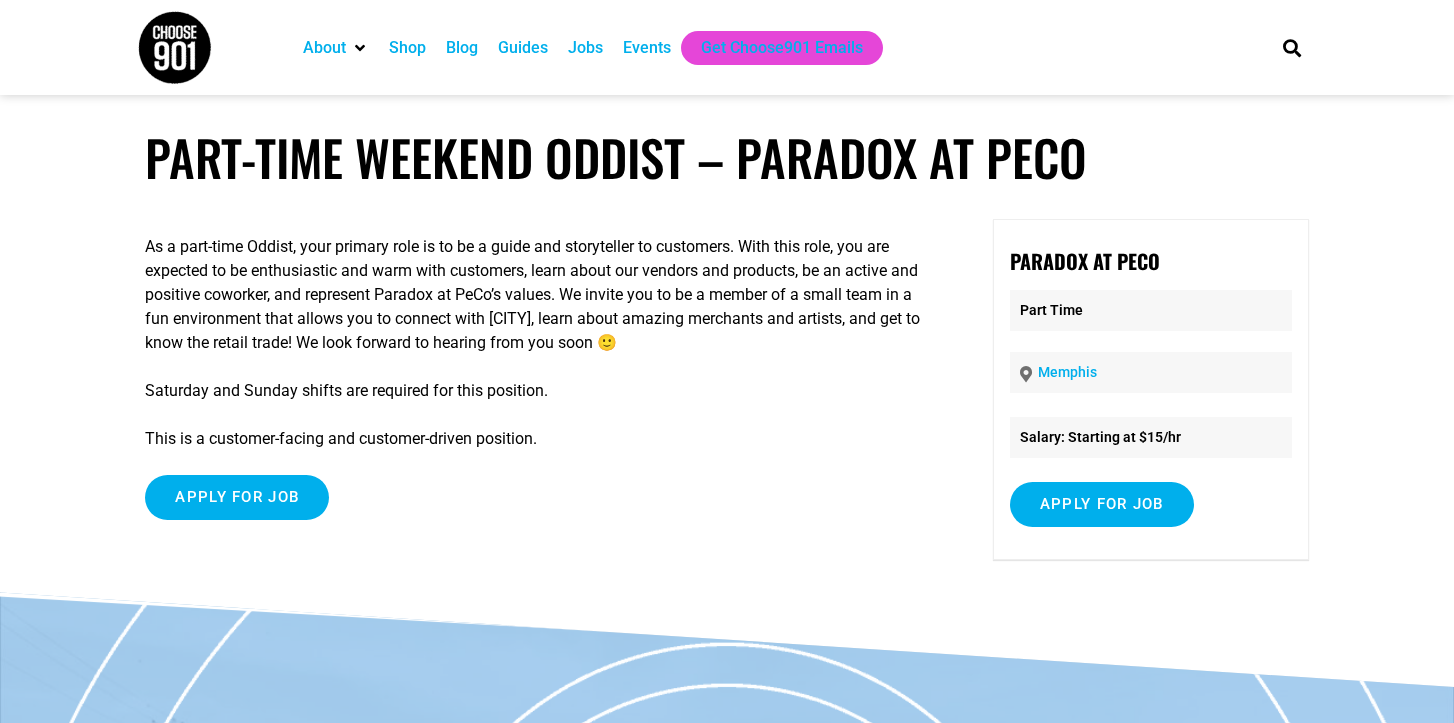 scroll, scrollTop: 0, scrollLeft: 0, axis: both 